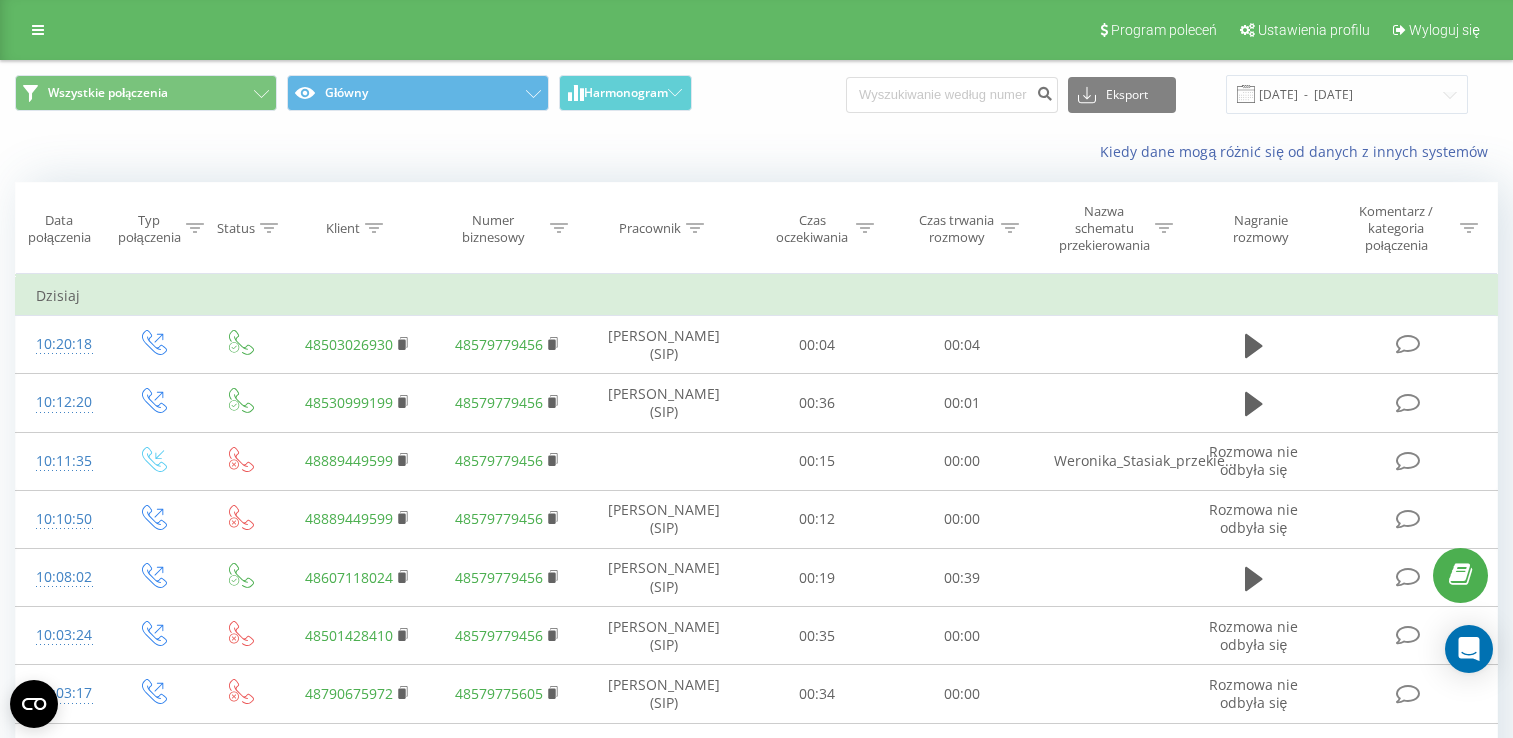 scroll, scrollTop: 280, scrollLeft: 0, axis: vertical 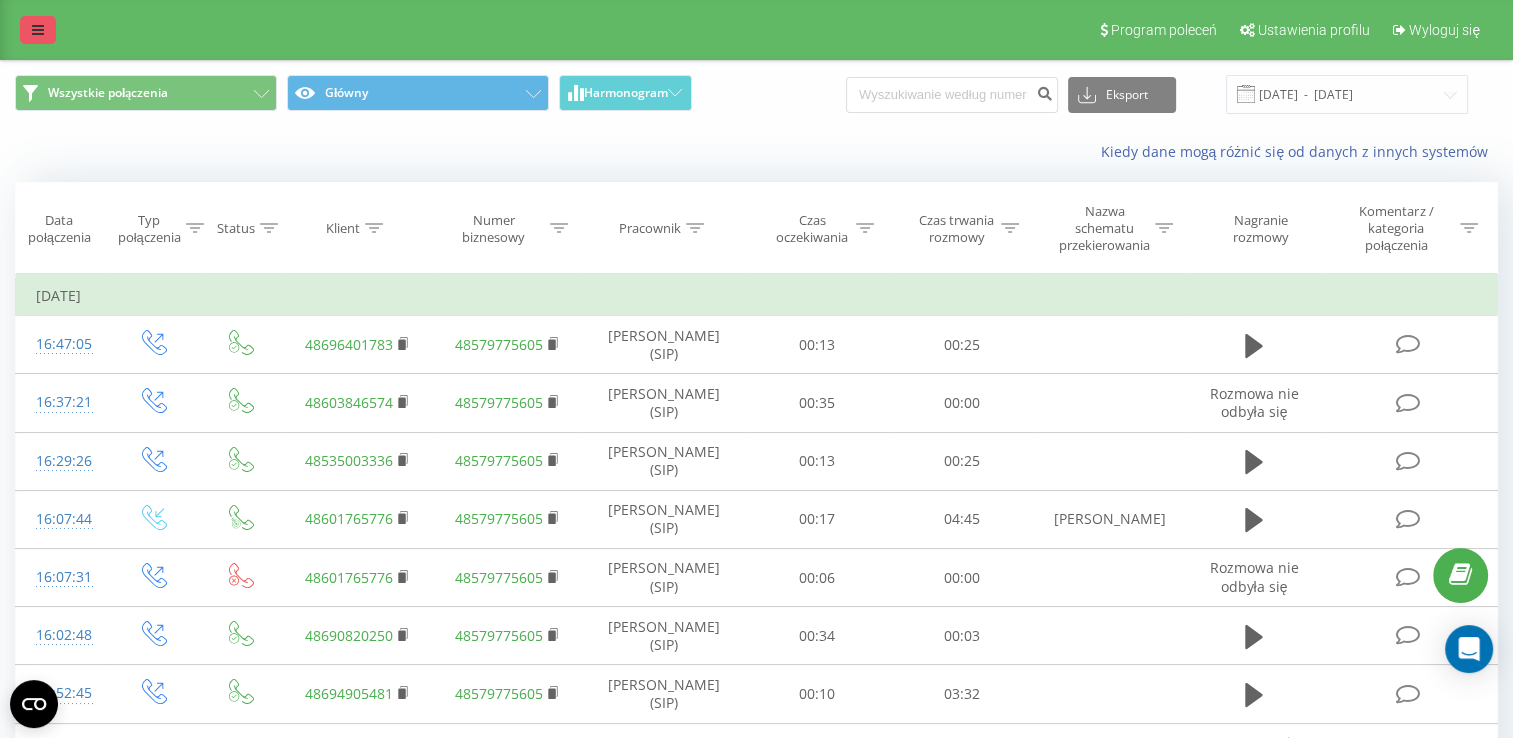 click at bounding box center [38, 30] 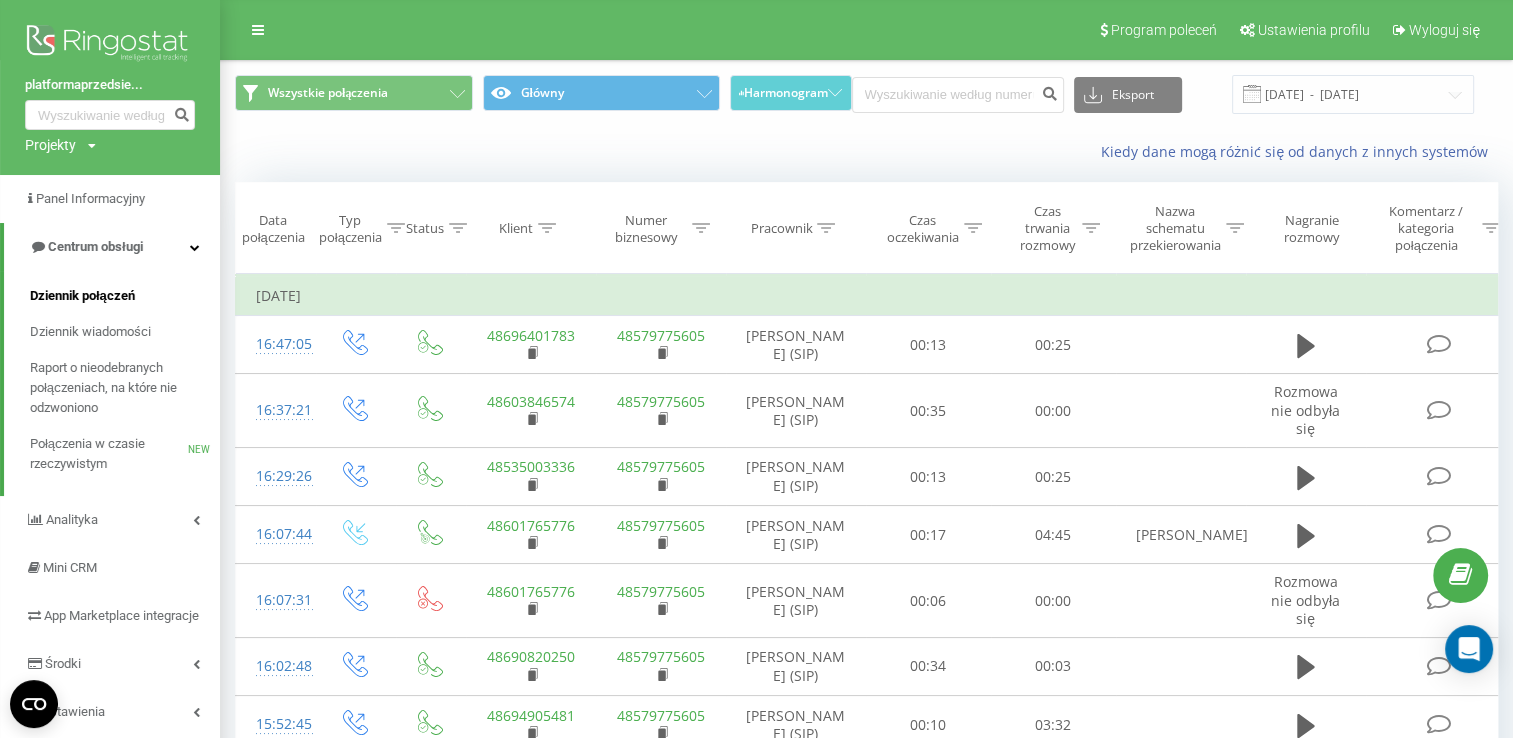 click on "Dziennik połączeń" at bounding box center (82, 296) 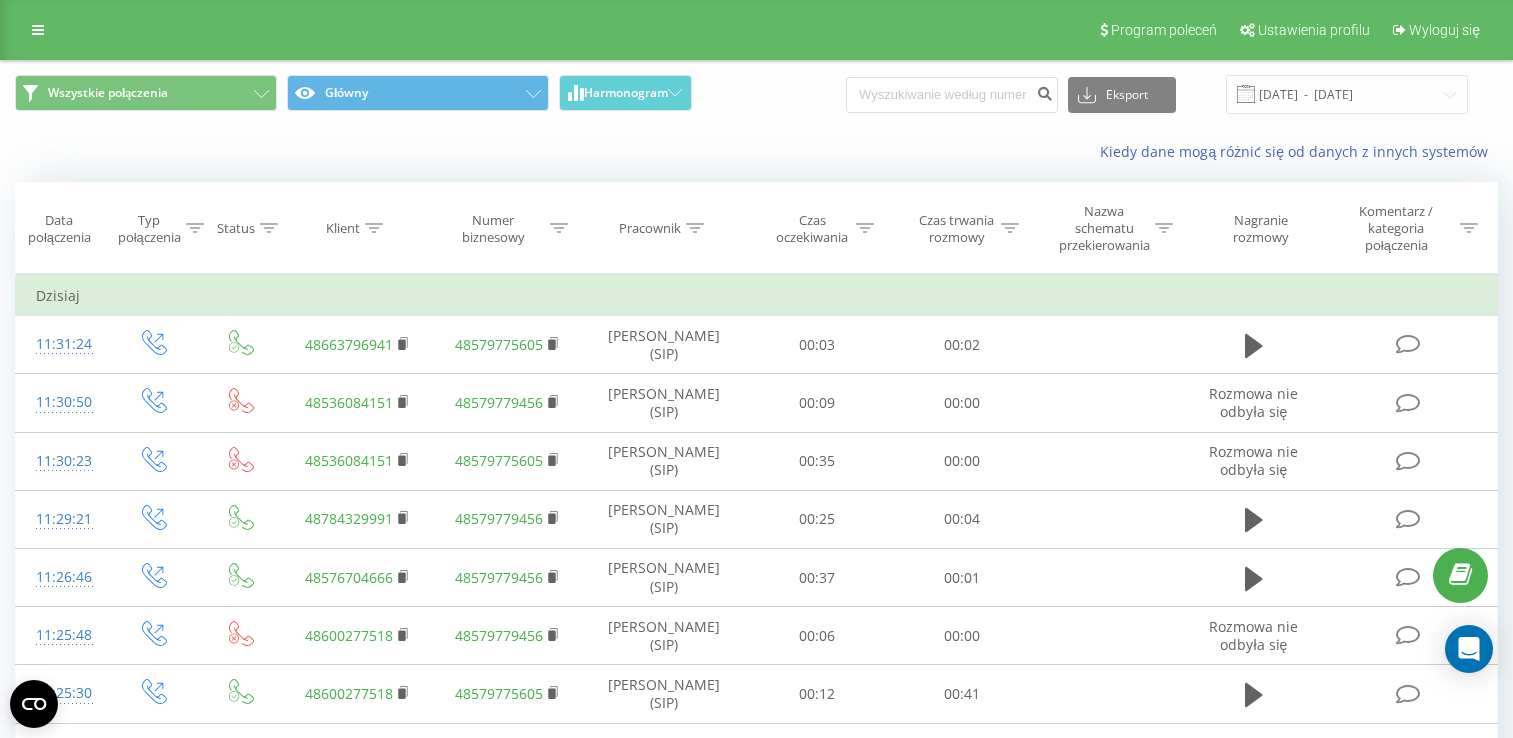 scroll, scrollTop: 0, scrollLeft: 0, axis: both 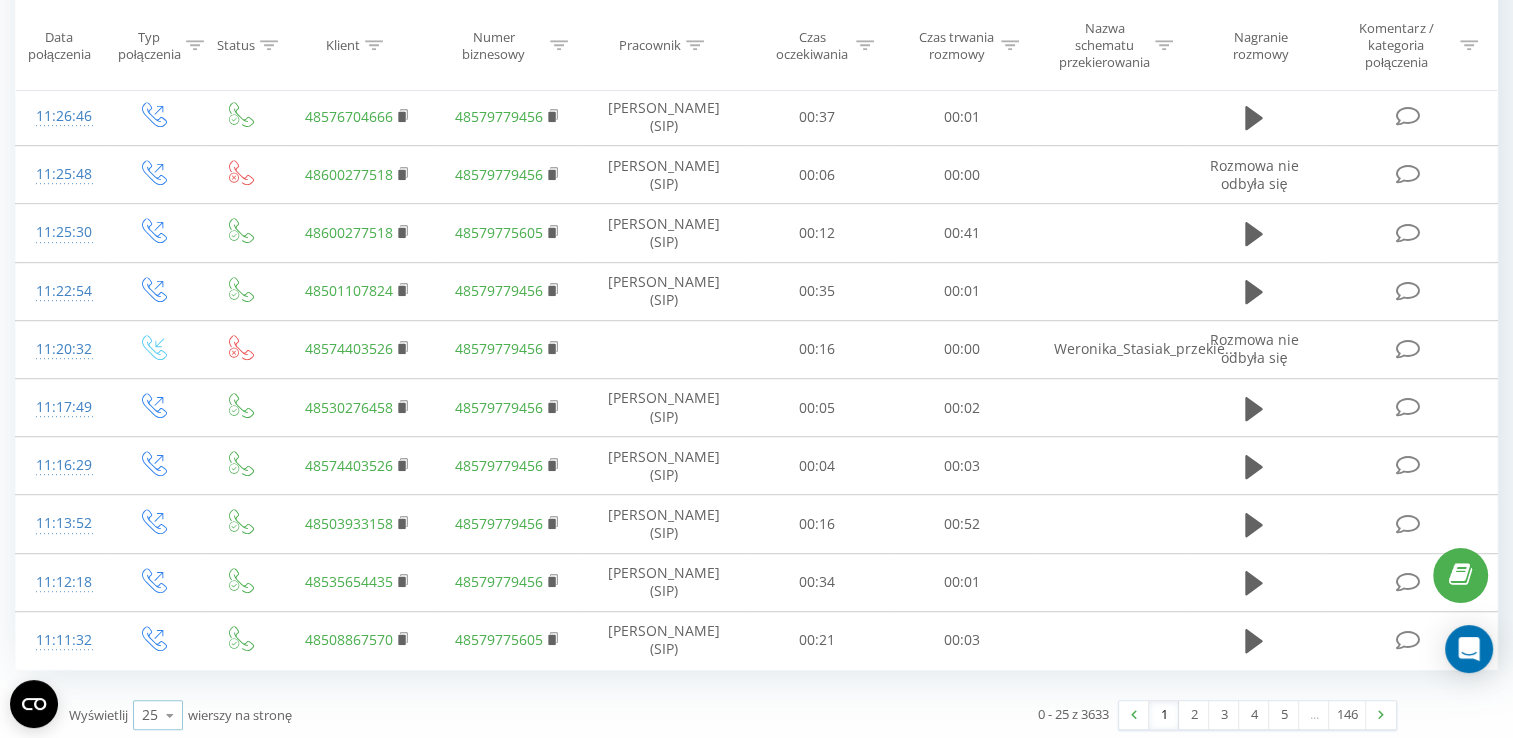 click at bounding box center [170, 715] 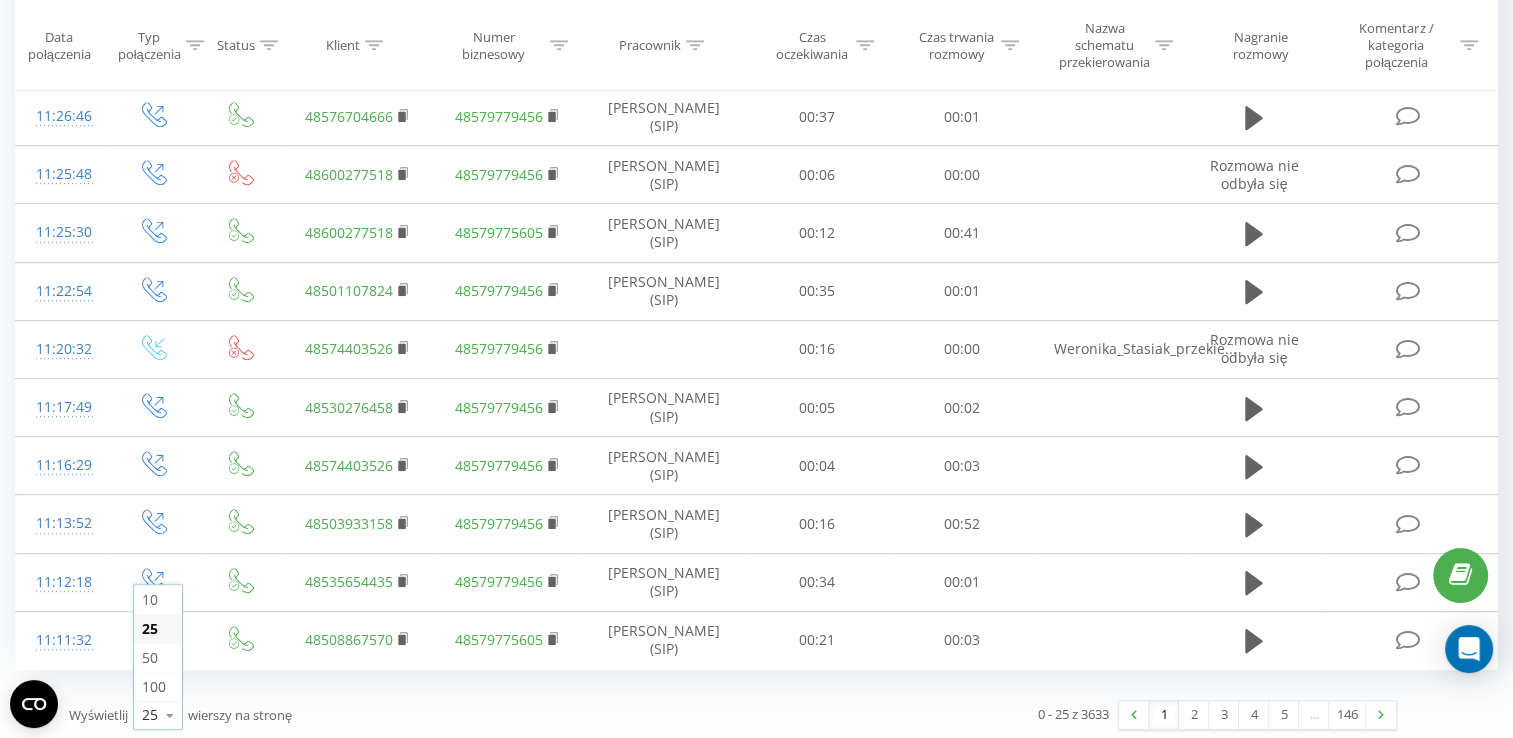 click on "100" at bounding box center [158, 686] 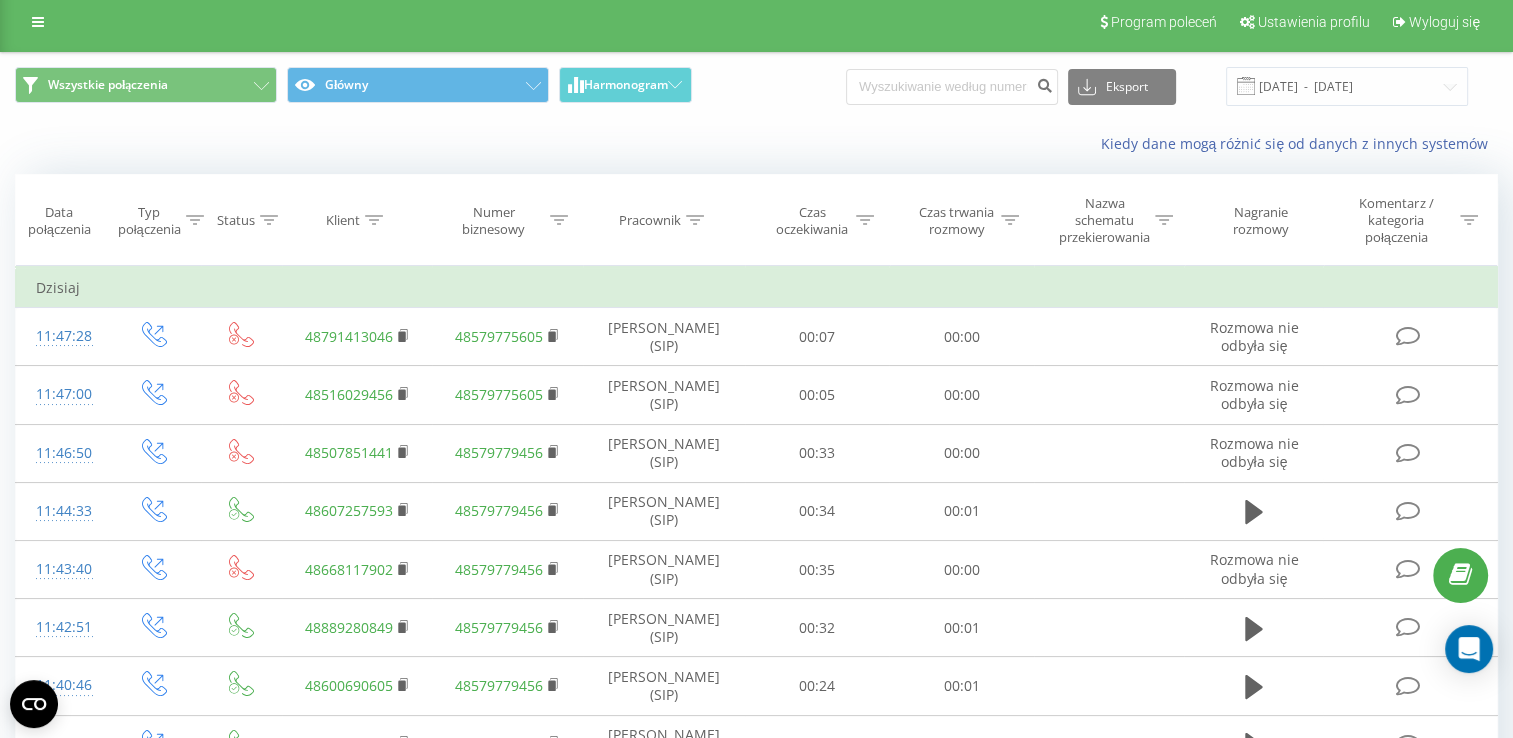 scroll, scrollTop: 0, scrollLeft: 0, axis: both 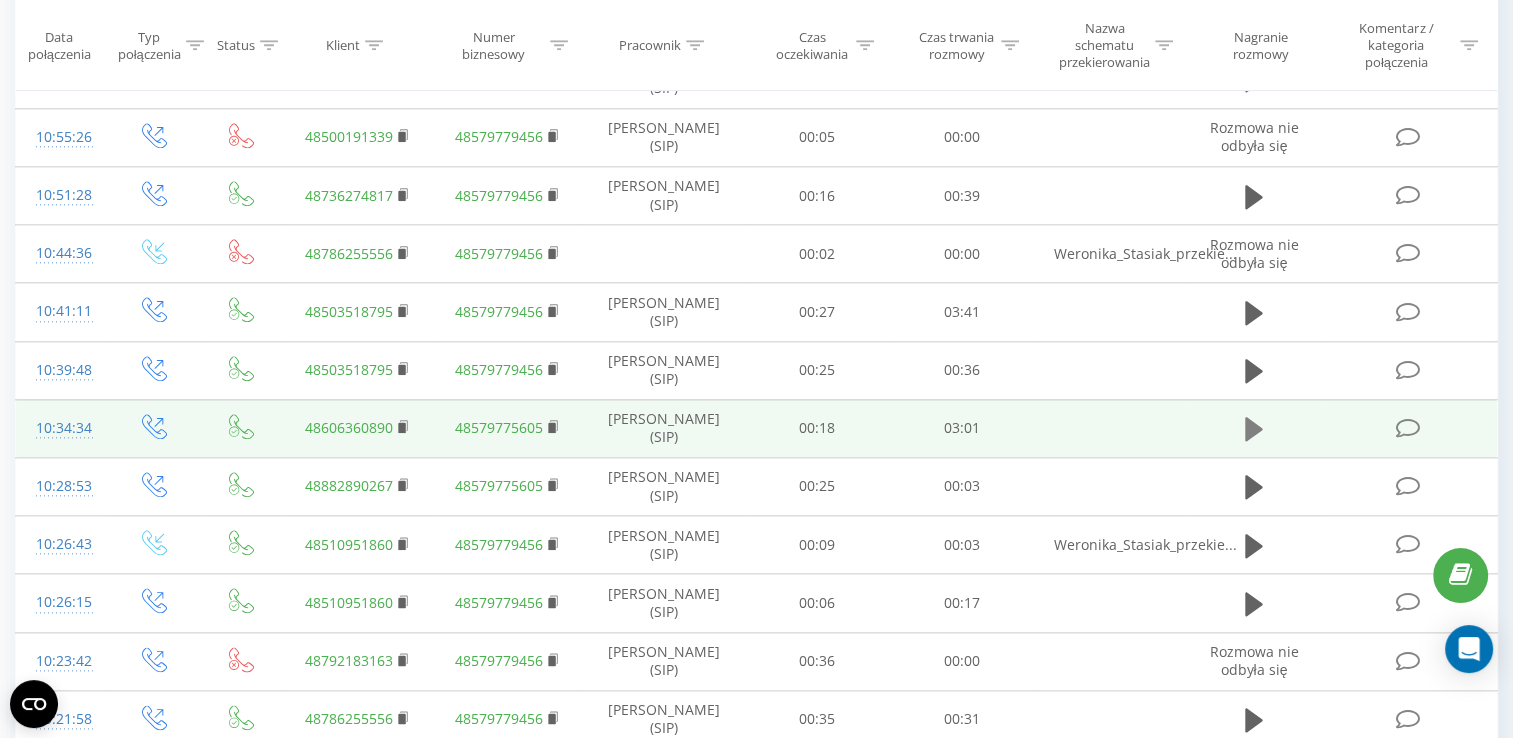 click 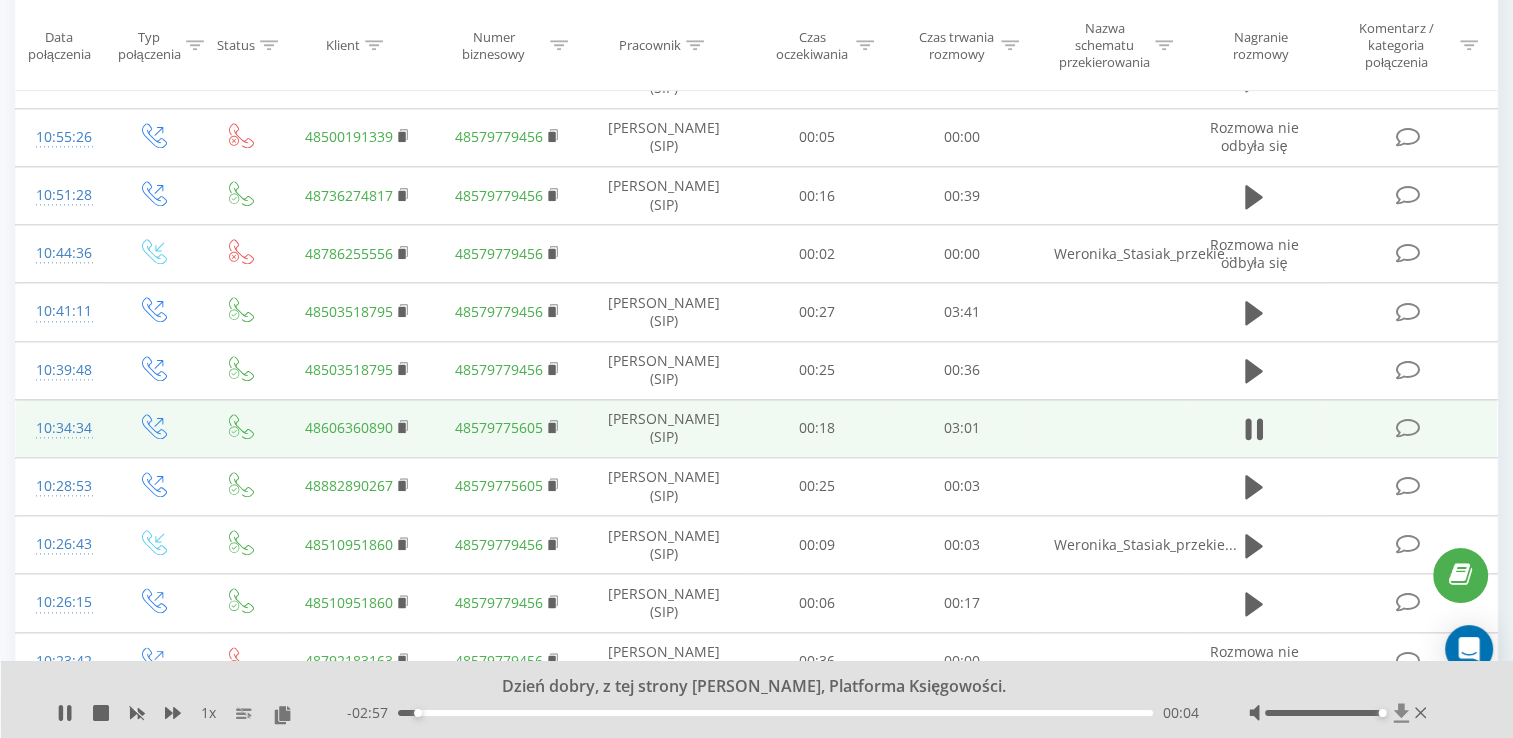 drag, startPoint x: 1328, startPoint y: 713, endPoint x: 1400, endPoint y: 719, distance: 72.249565 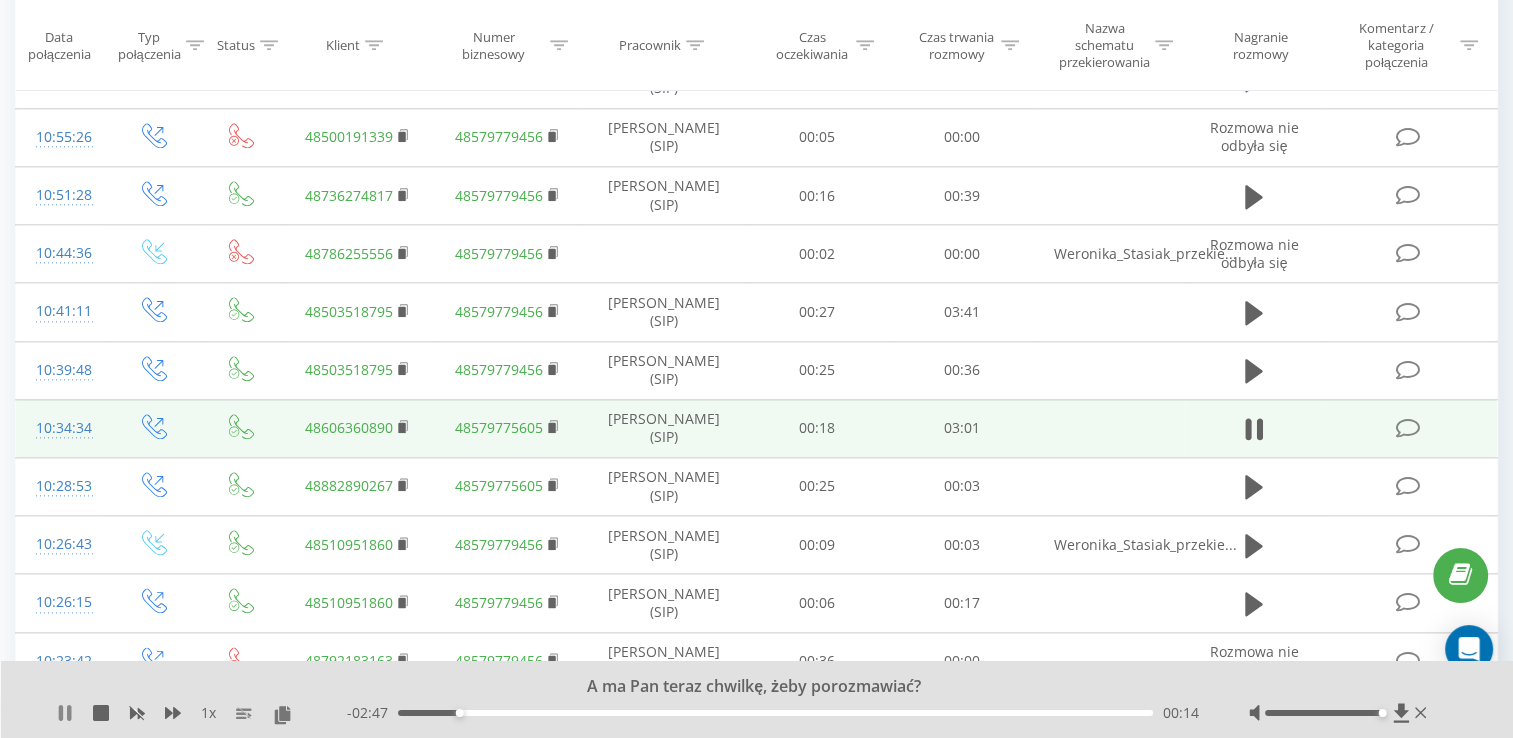 click 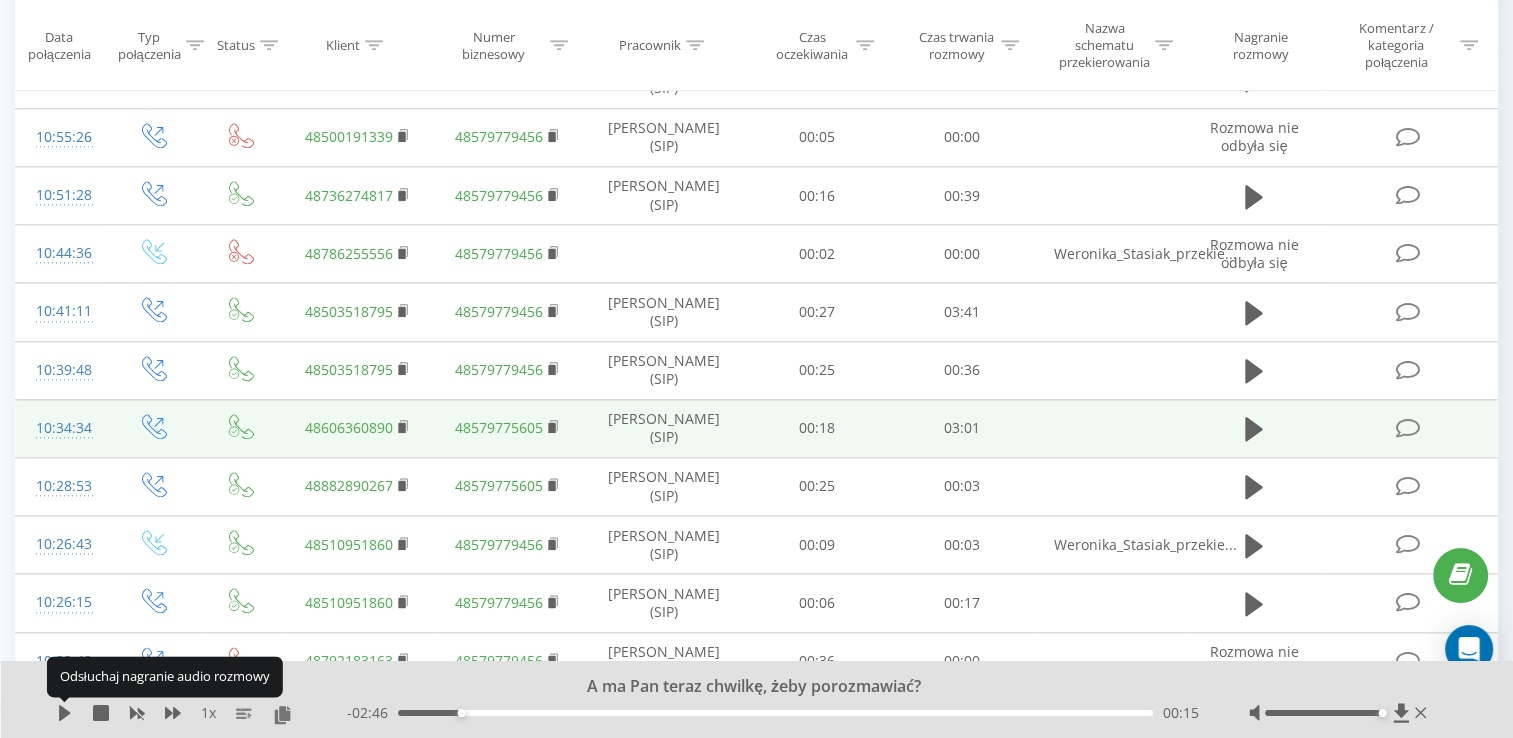 click 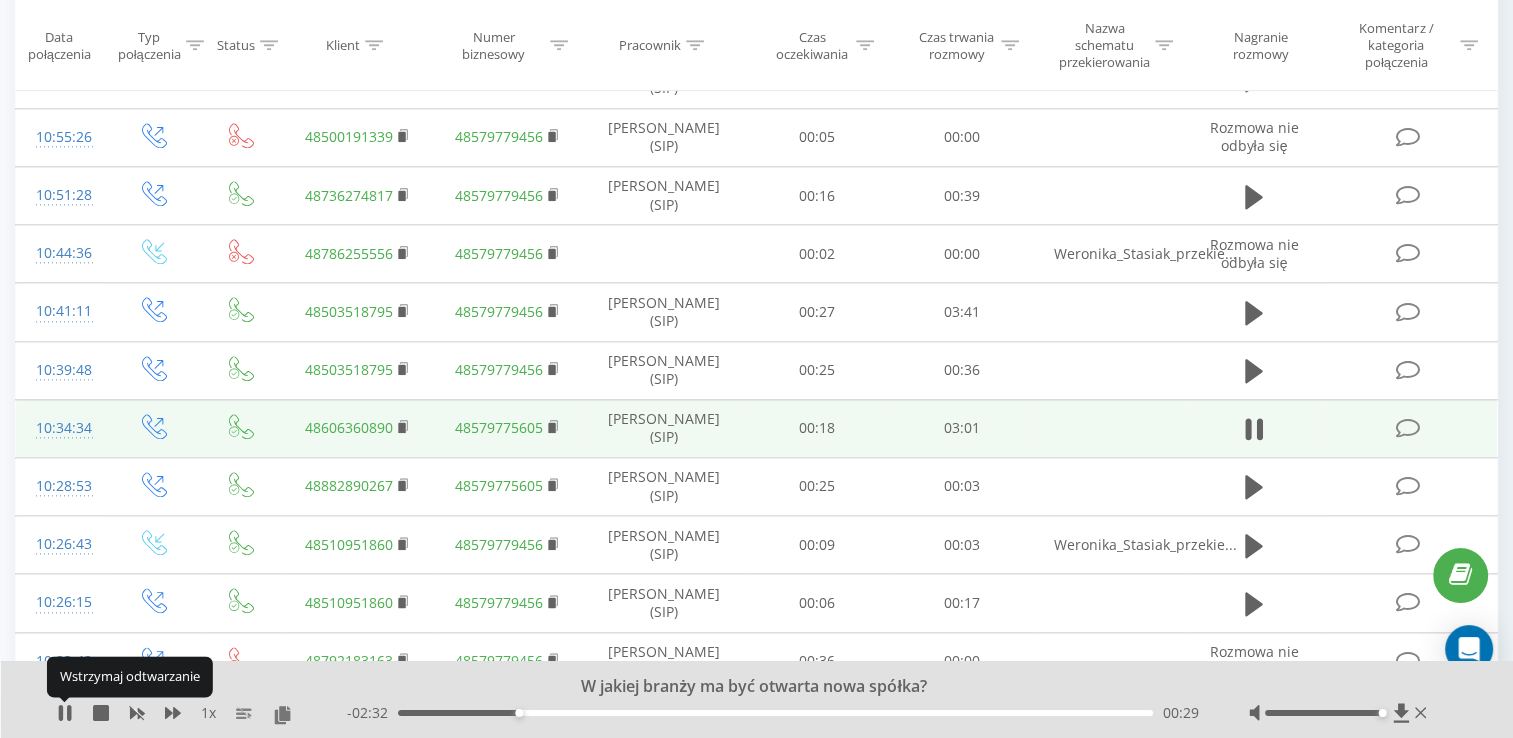 click 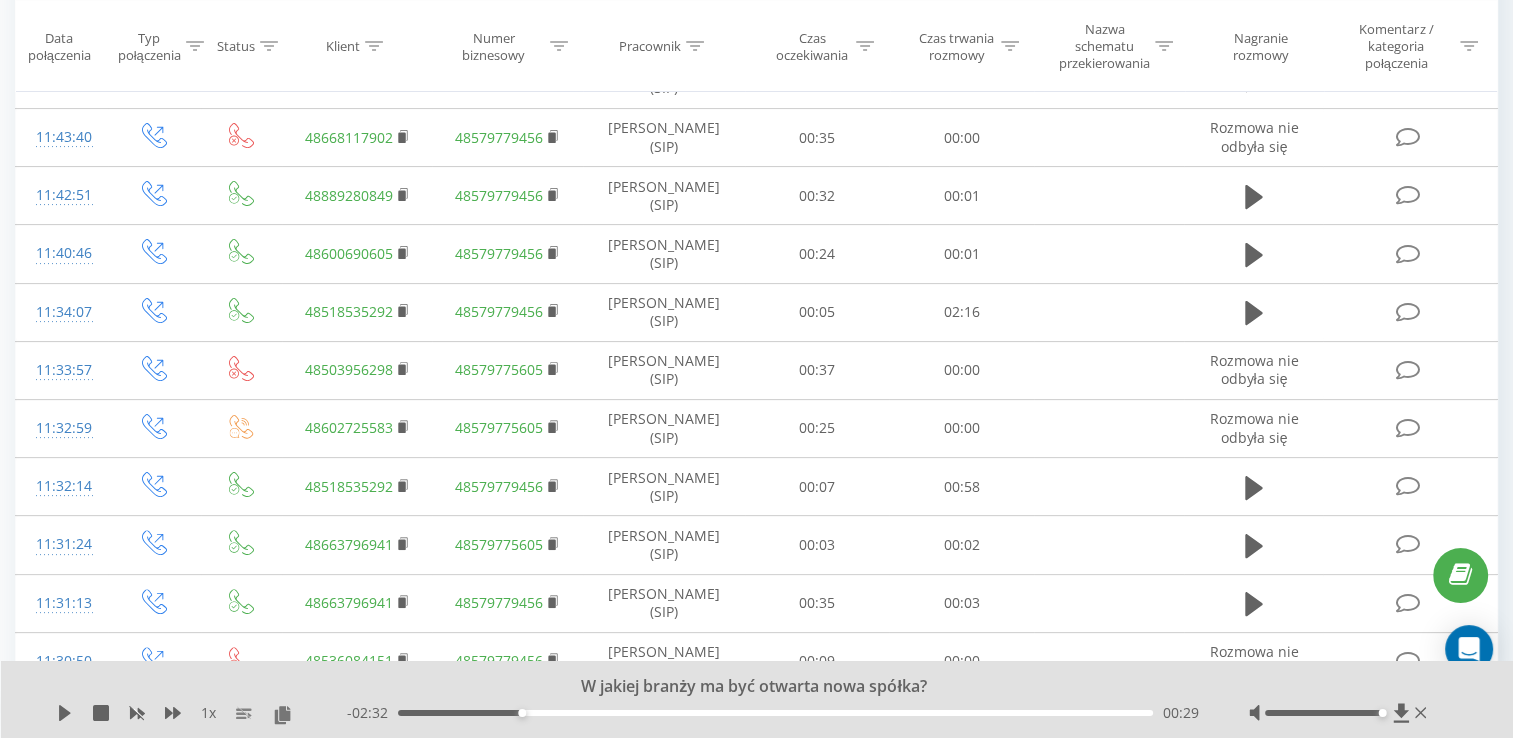 scroll, scrollTop: 0, scrollLeft: 0, axis: both 